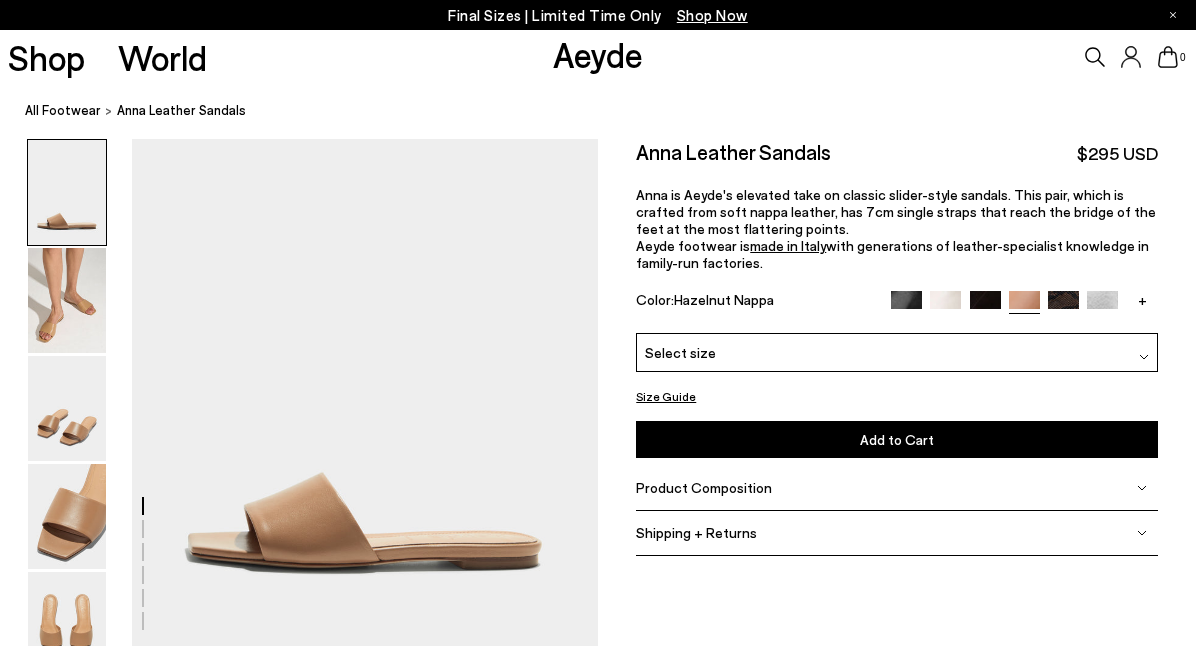 scroll, scrollTop: 0, scrollLeft: 0, axis: both 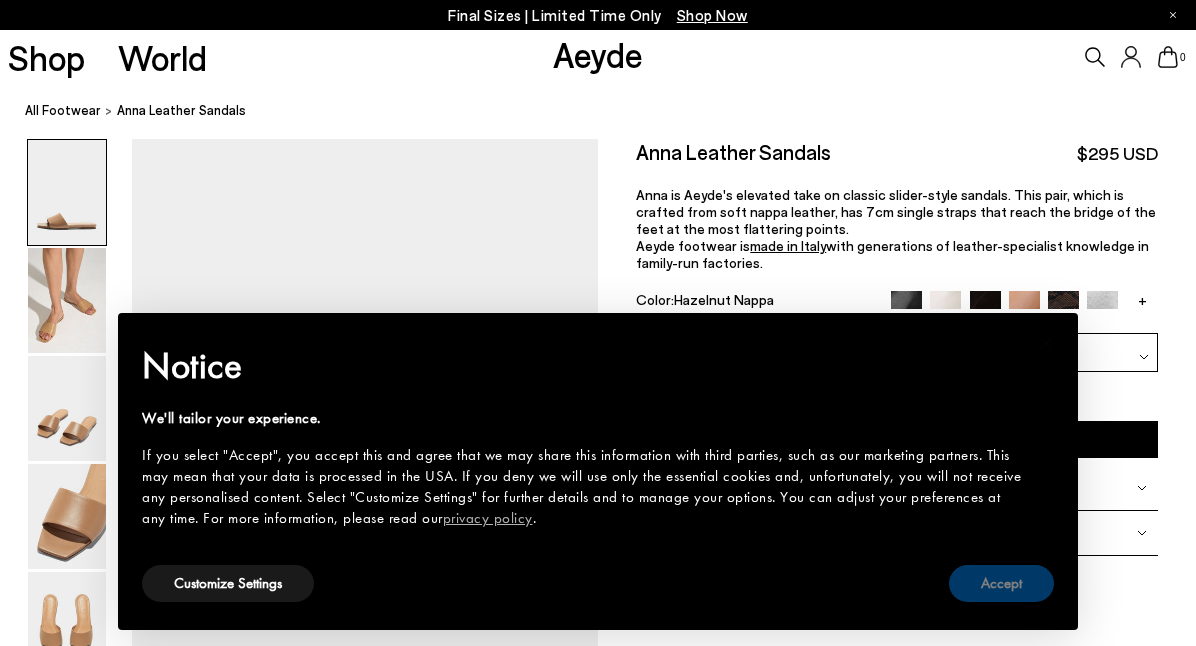 click on "Accept" at bounding box center [1001, 583] 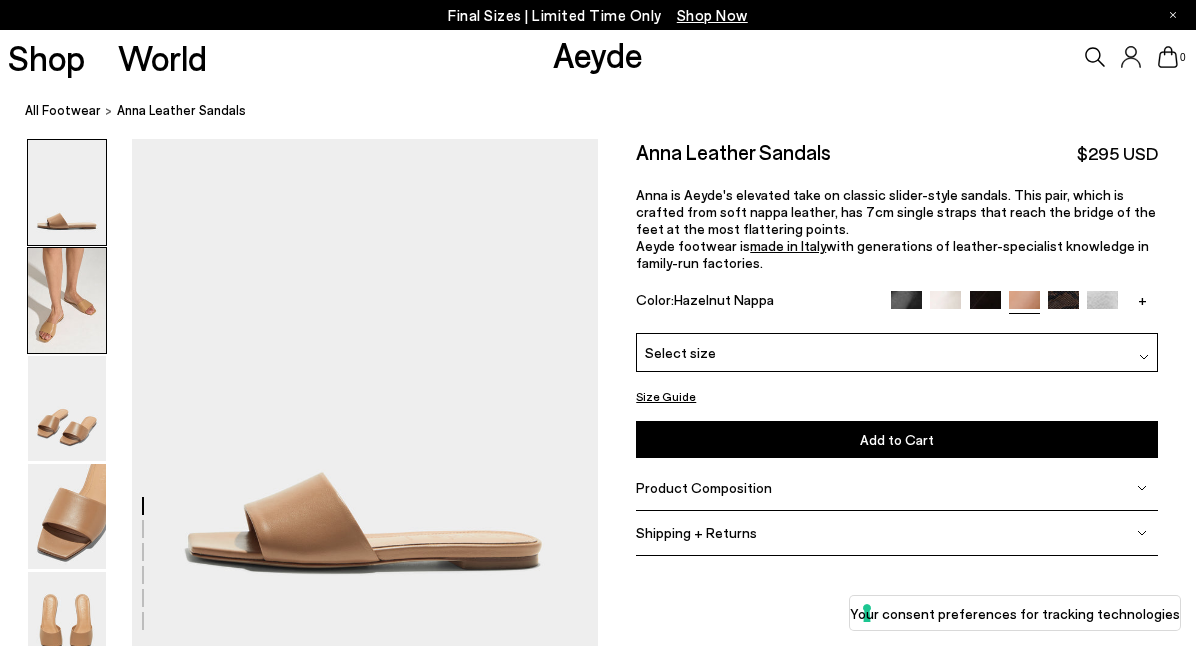 click at bounding box center [67, 300] 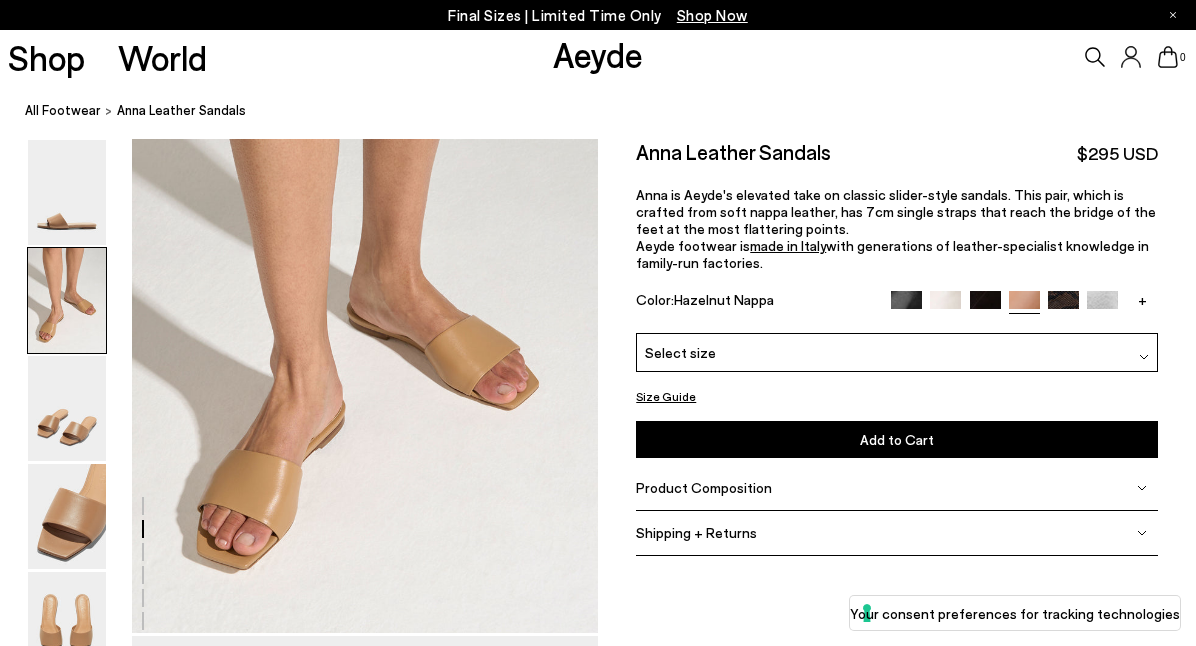 scroll, scrollTop: 648, scrollLeft: 0, axis: vertical 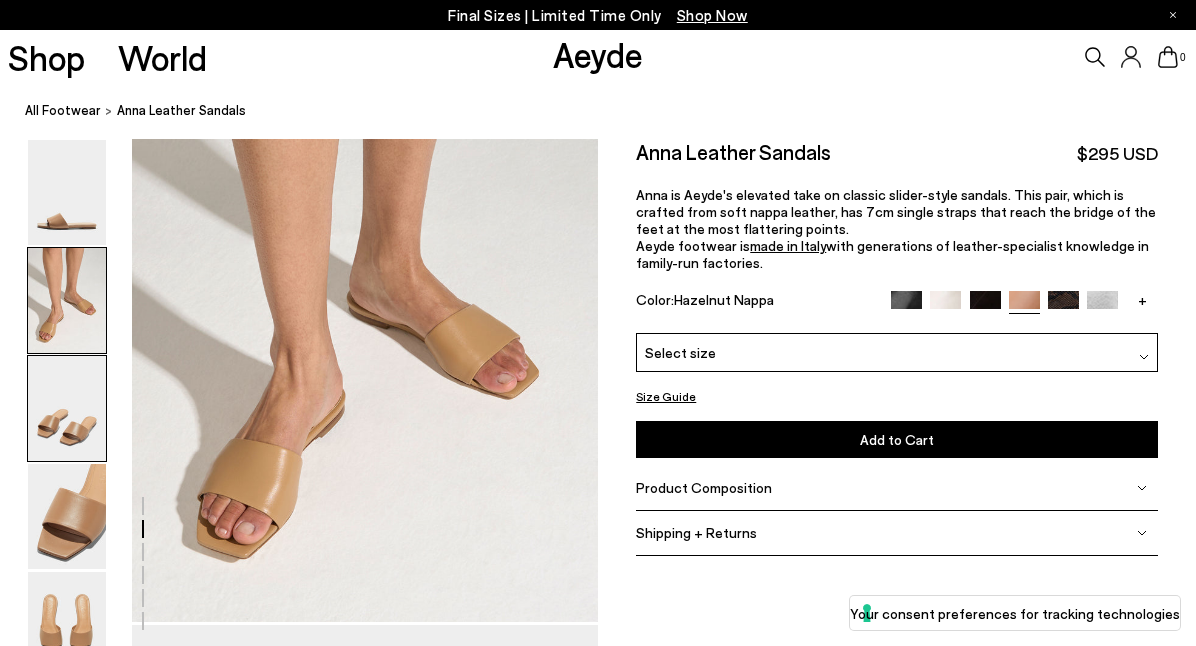 click at bounding box center [67, 408] 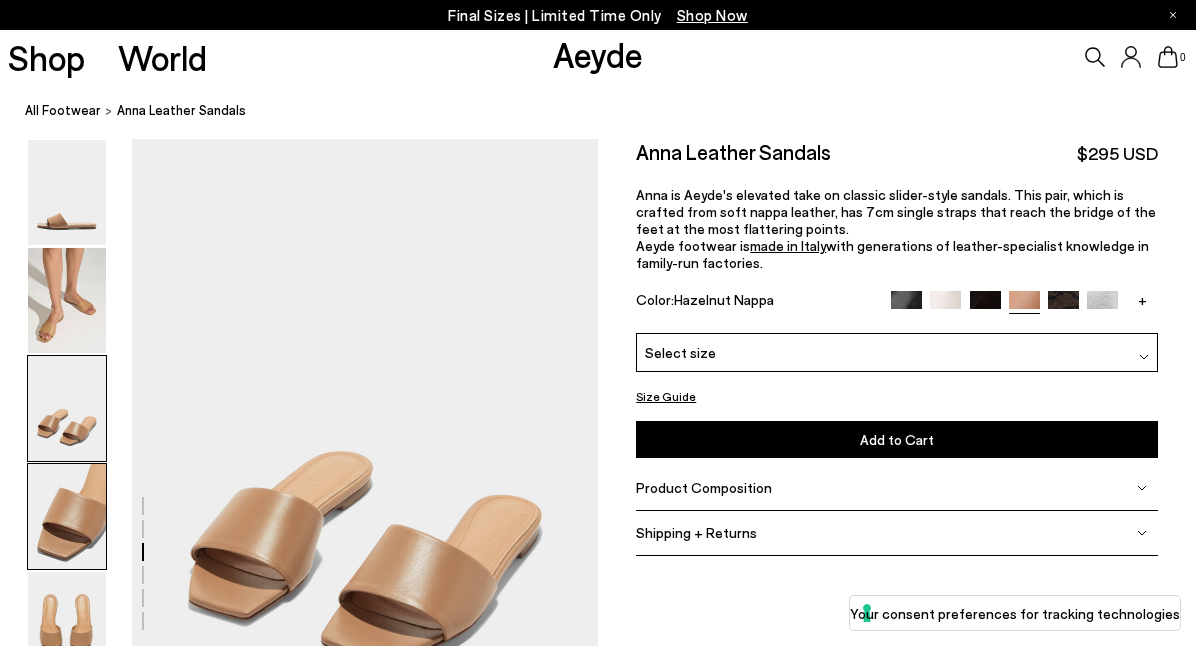 click at bounding box center [67, 516] 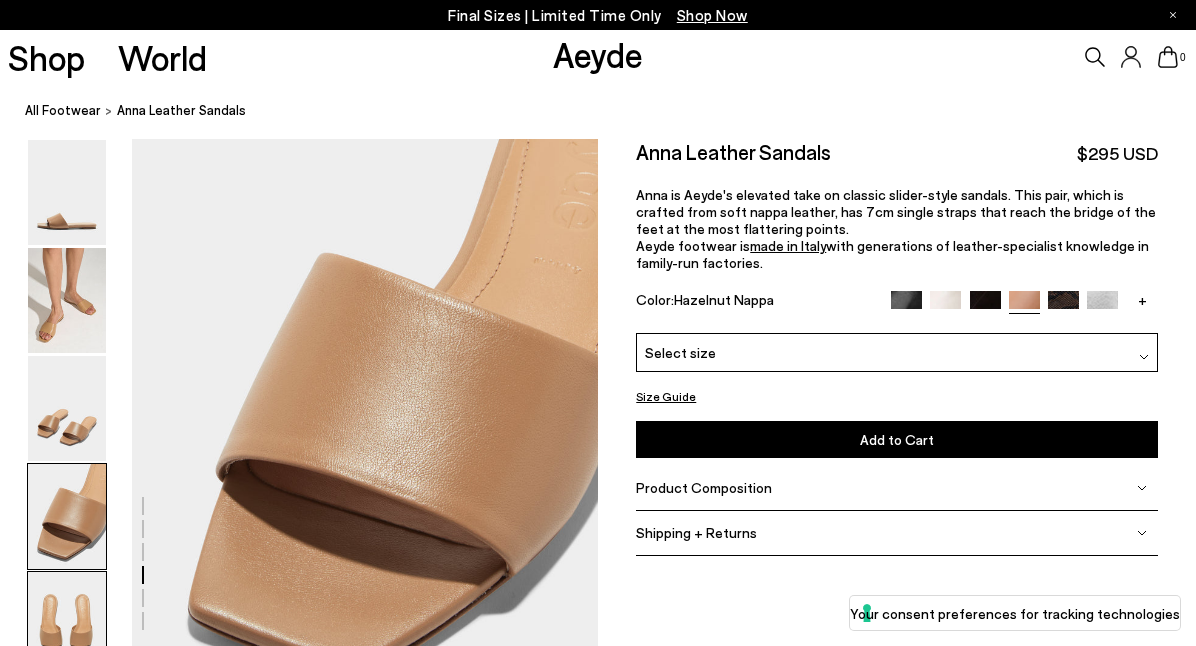 scroll, scrollTop: 1820, scrollLeft: 0, axis: vertical 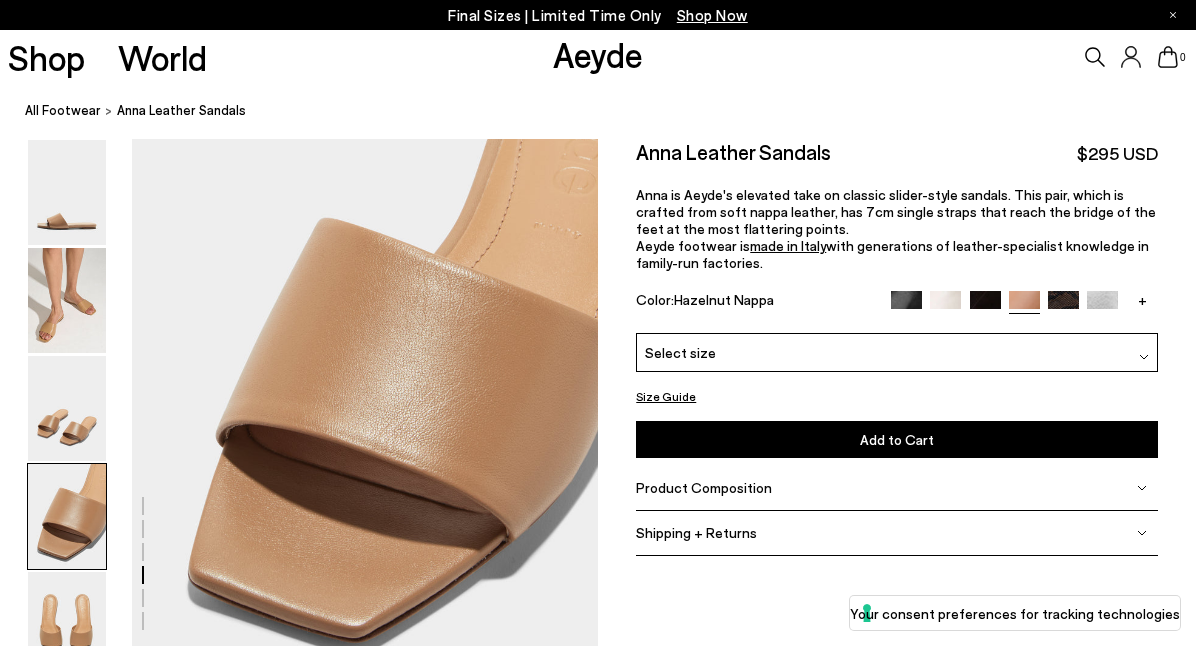 click at bounding box center [1063, 306] 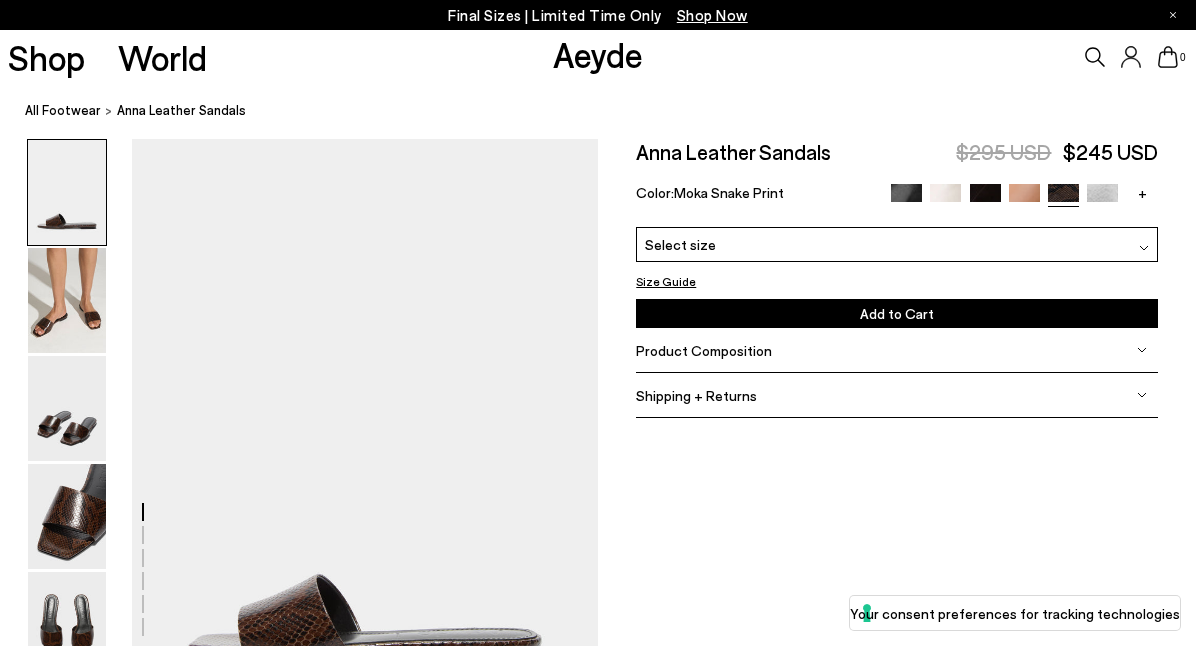 scroll, scrollTop: 0, scrollLeft: 0, axis: both 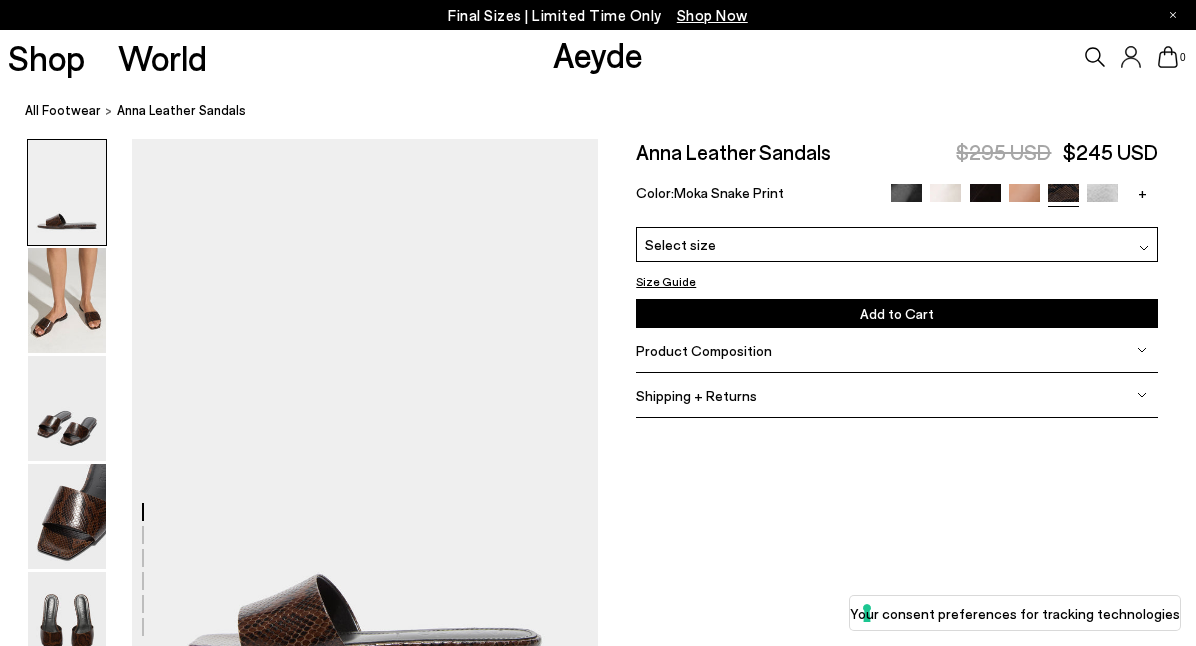click at bounding box center (67, 192) 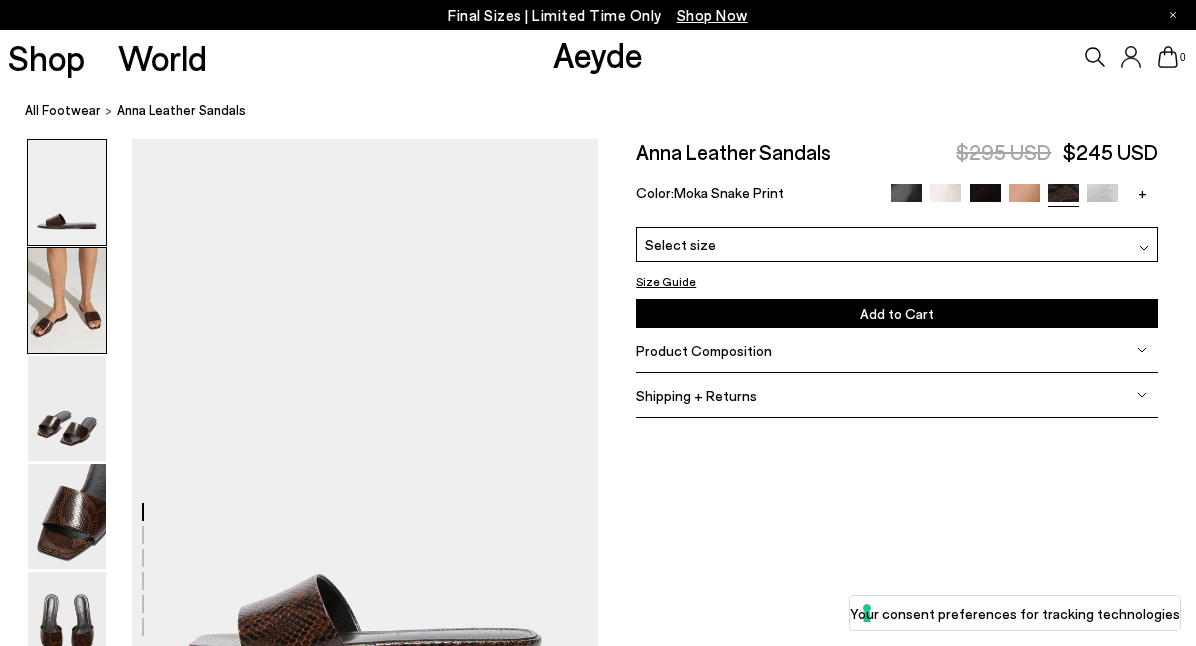 click at bounding box center (67, 300) 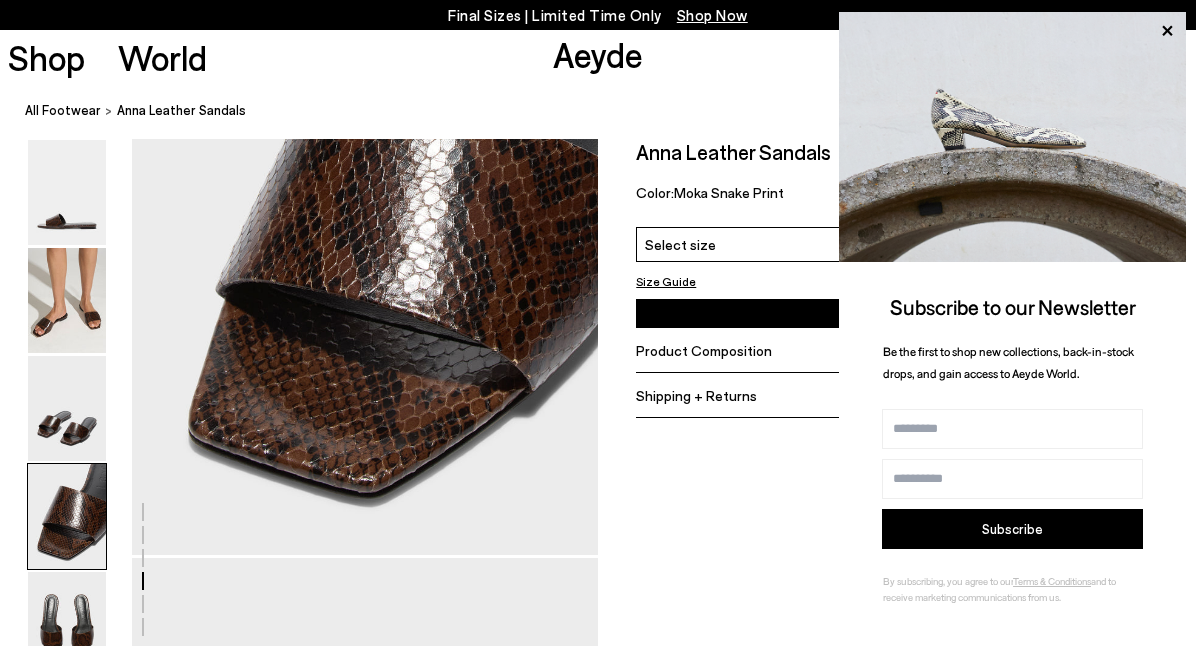 scroll, scrollTop: 1938, scrollLeft: 0, axis: vertical 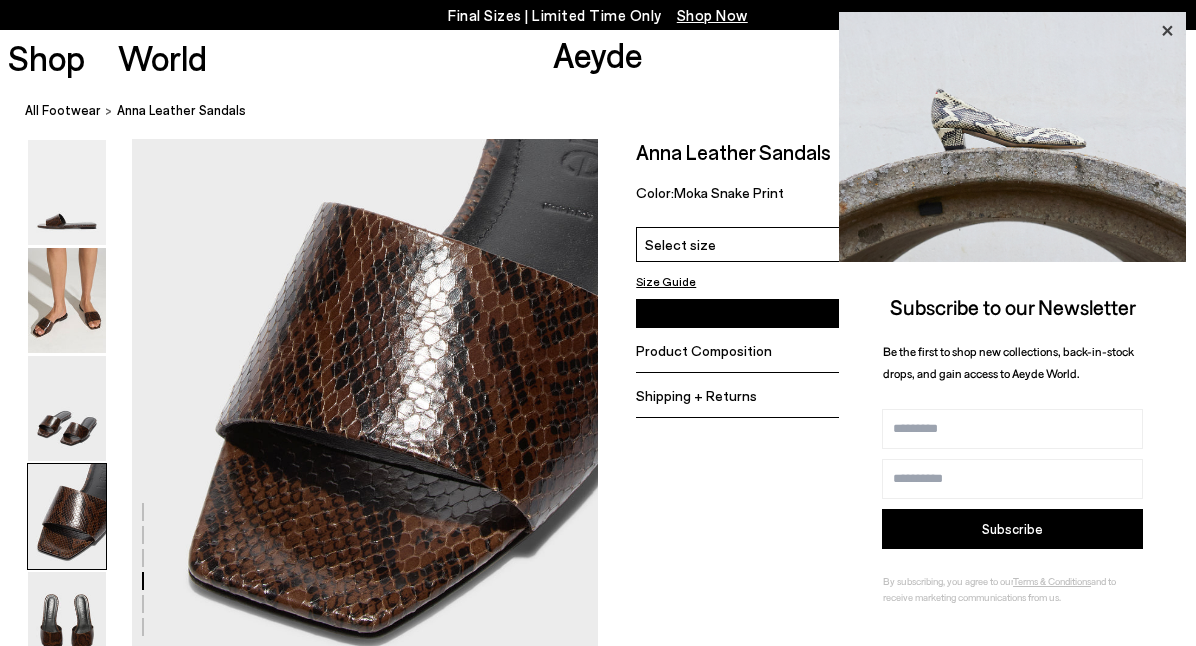 click 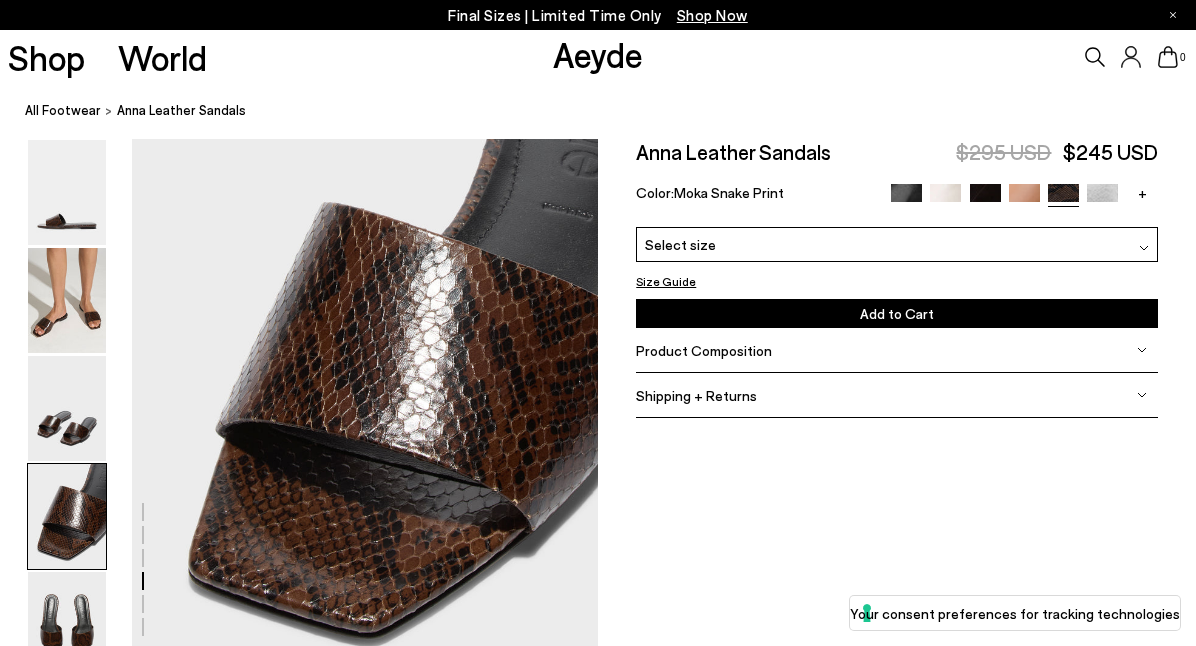 click at bounding box center (1102, 199) 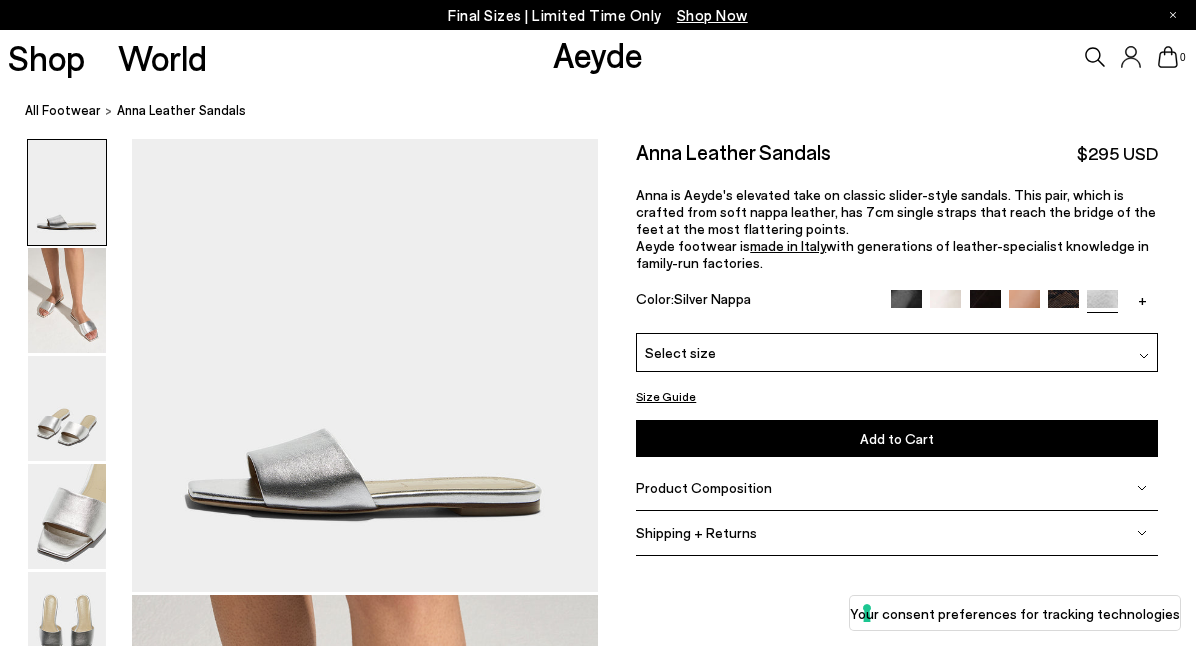 scroll, scrollTop: 0, scrollLeft: 0, axis: both 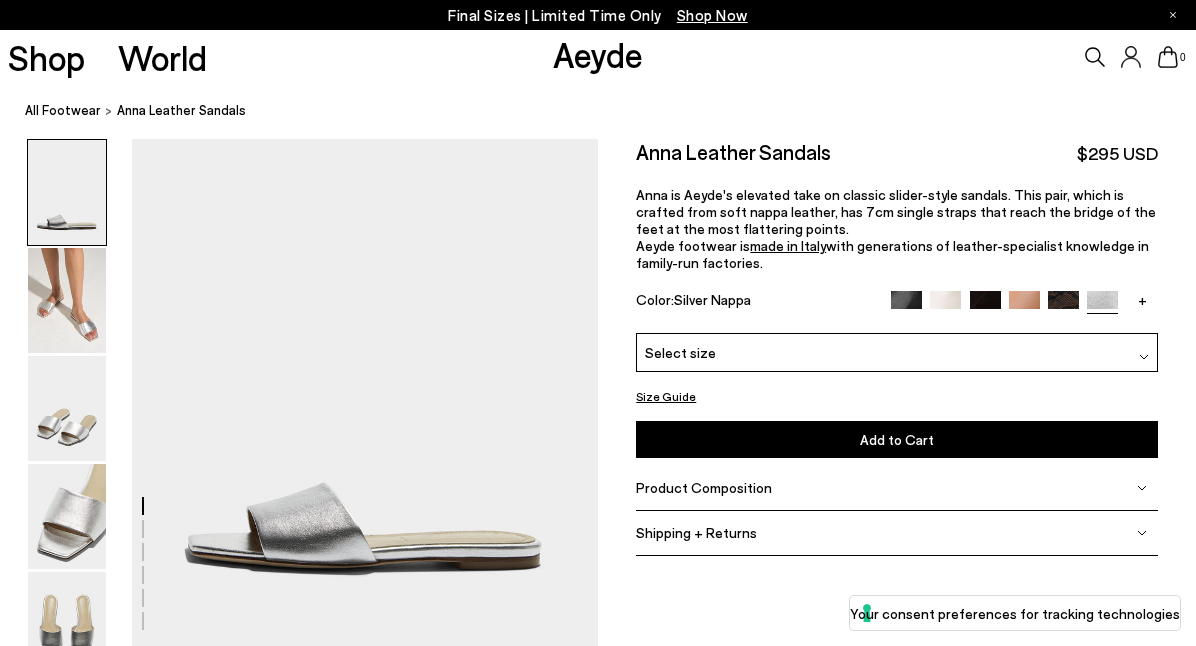 click at bounding box center [1024, 306] 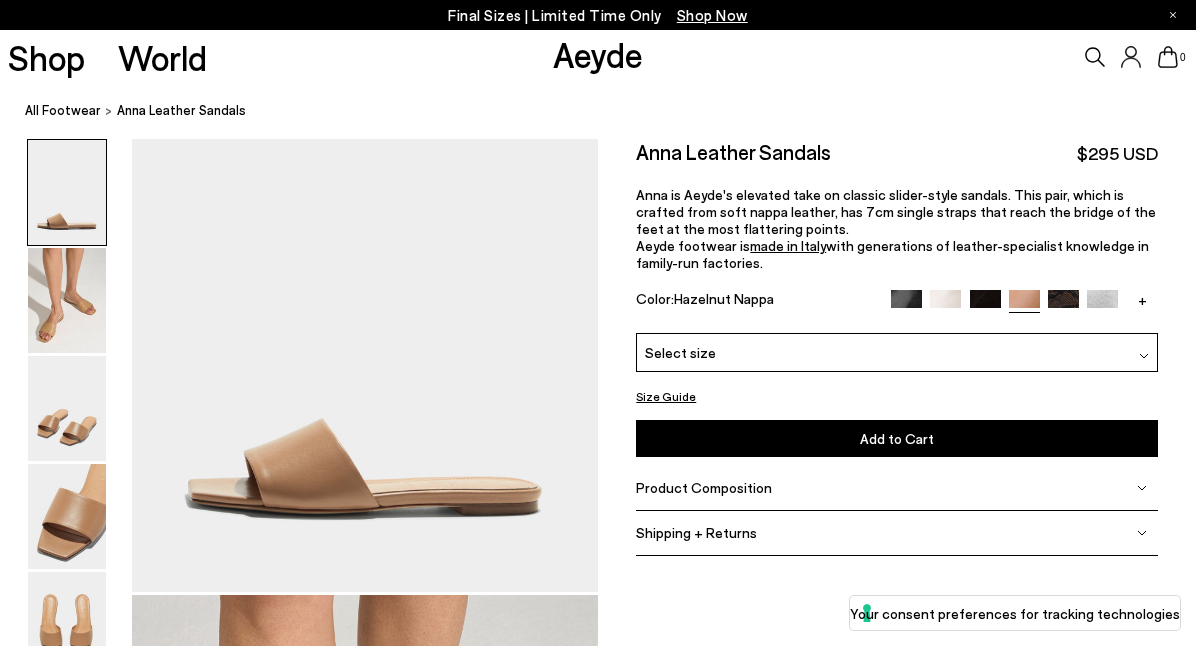 scroll, scrollTop: 0, scrollLeft: 0, axis: both 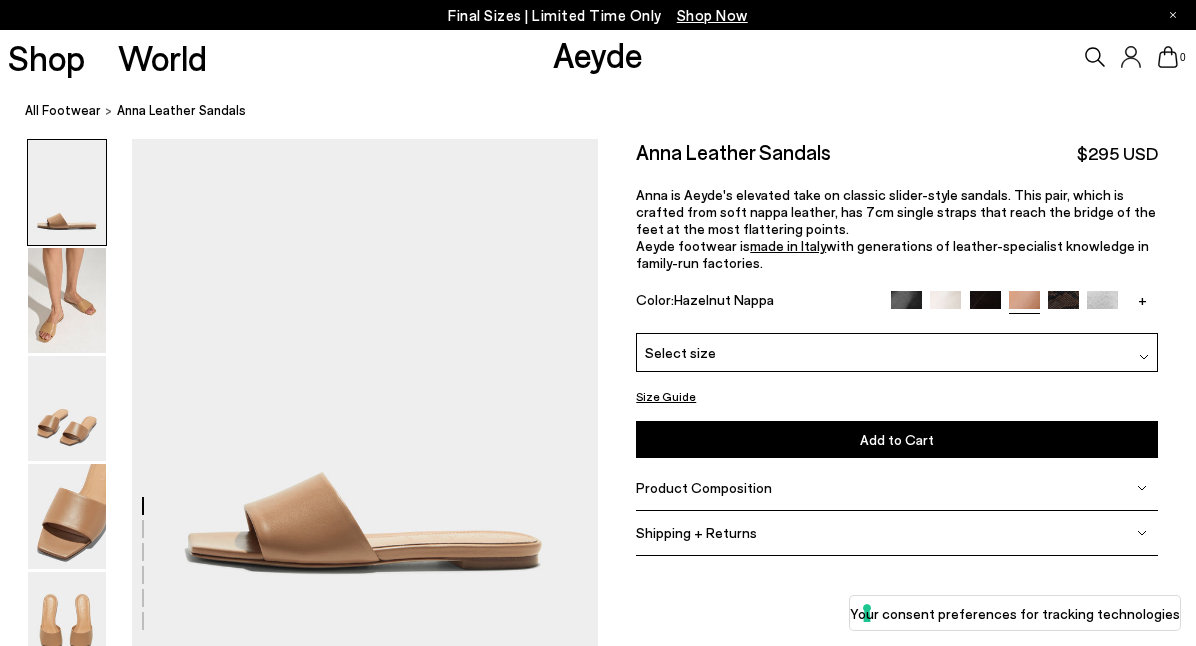 click at bounding box center [985, 306] 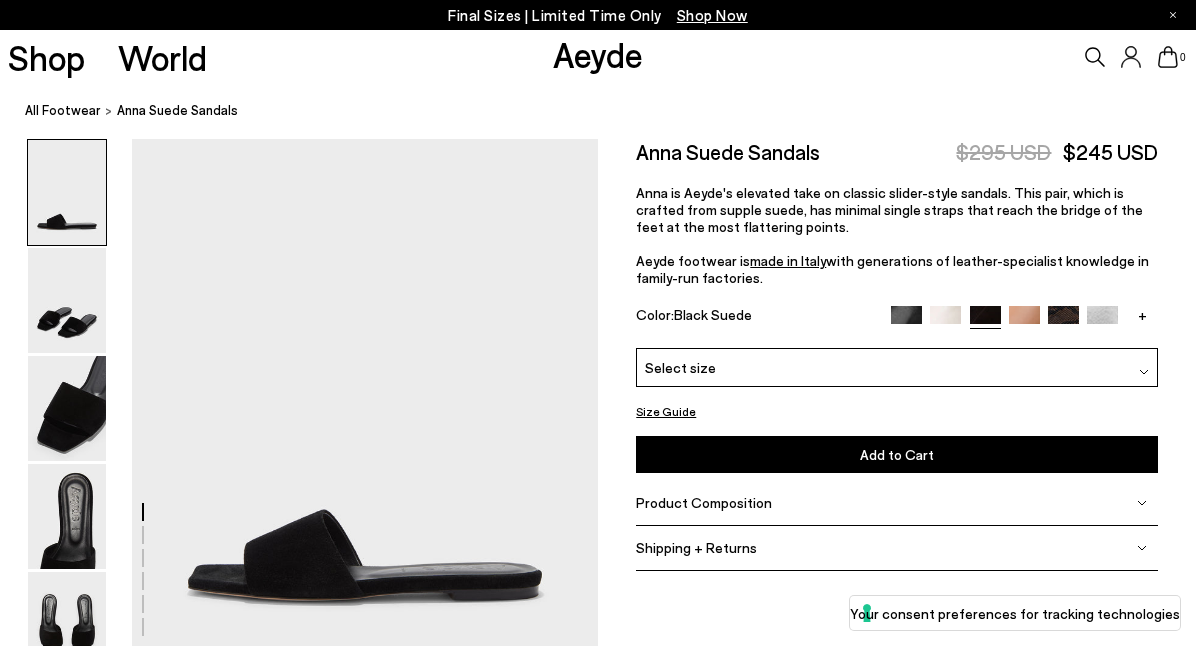 scroll, scrollTop: 86, scrollLeft: 0, axis: vertical 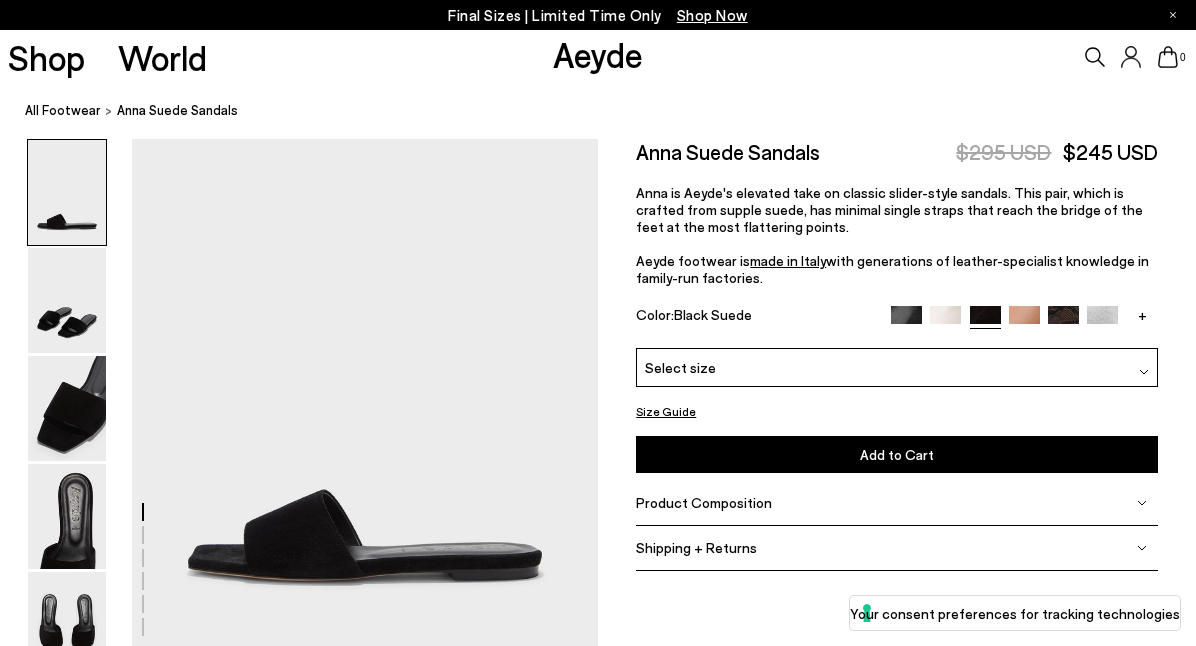 click at bounding box center (906, 321) 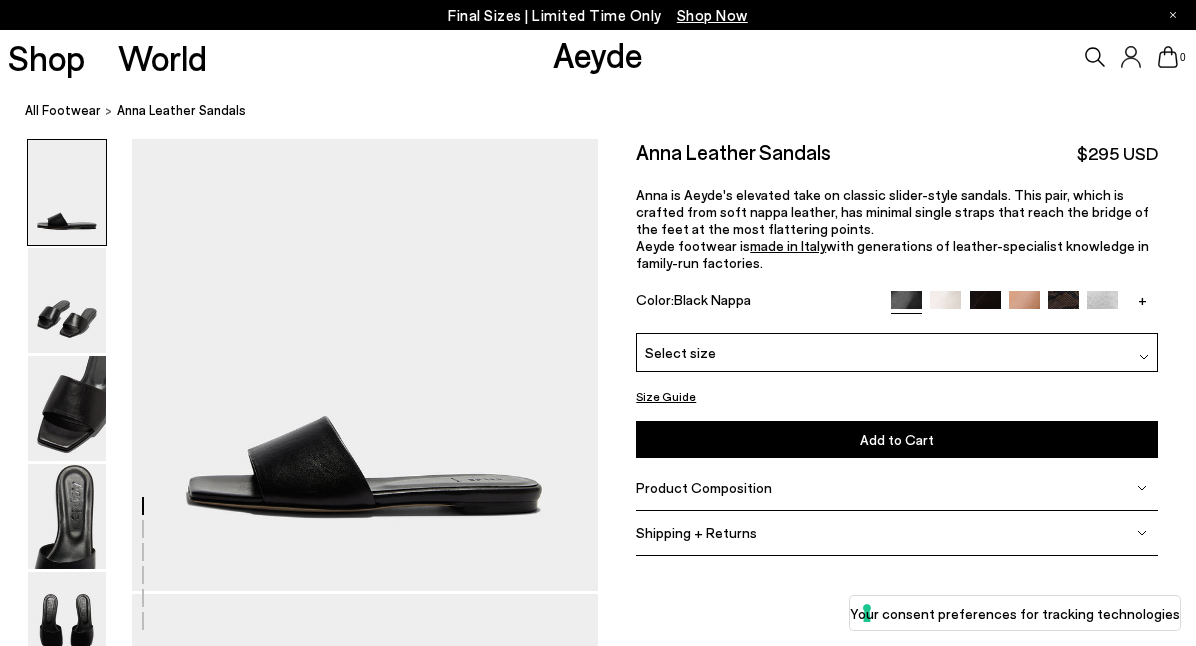 scroll, scrollTop: 60, scrollLeft: 0, axis: vertical 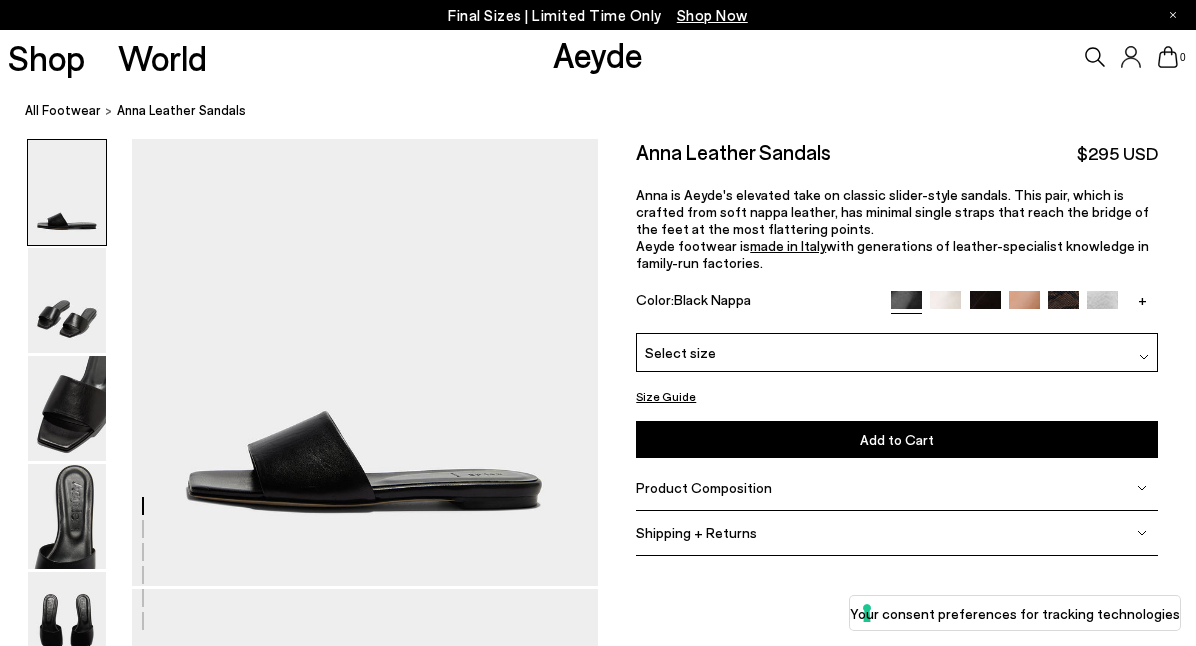 click at bounding box center (945, 306) 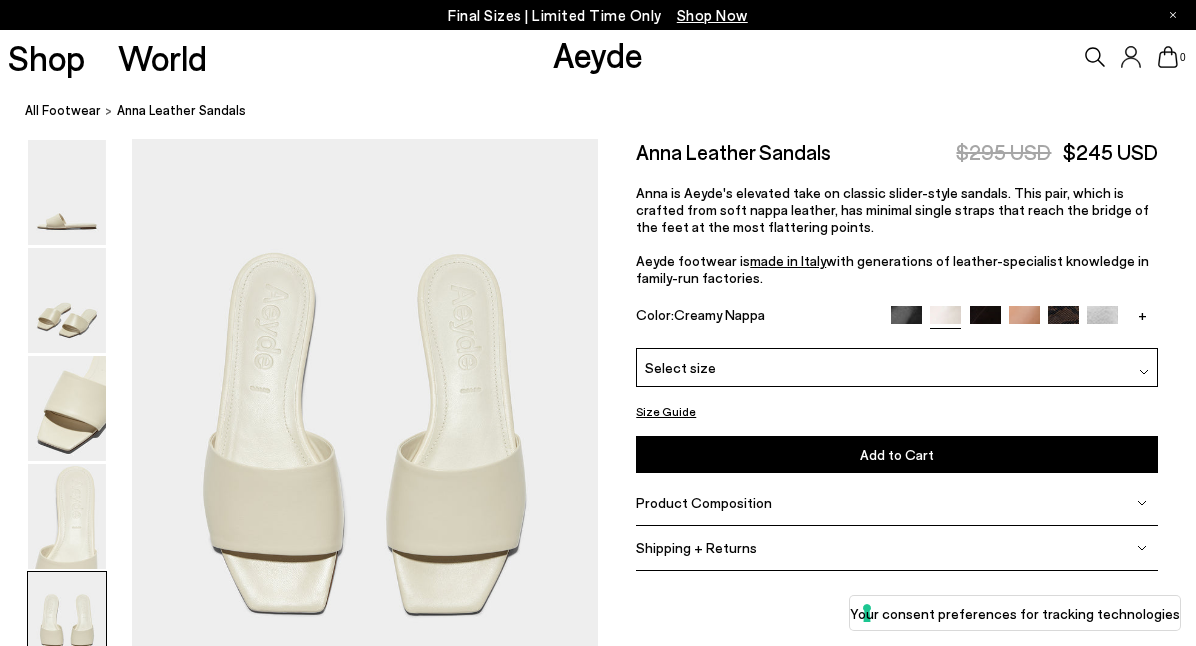 scroll, scrollTop: 2556, scrollLeft: 0, axis: vertical 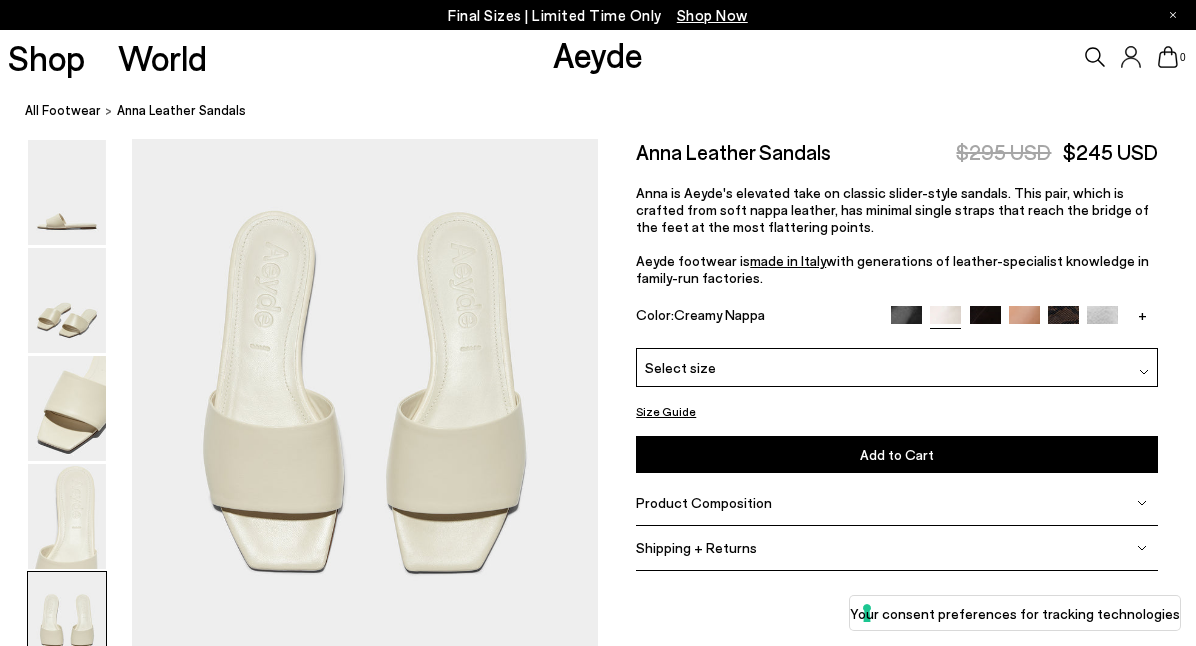 click at bounding box center (1063, 321) 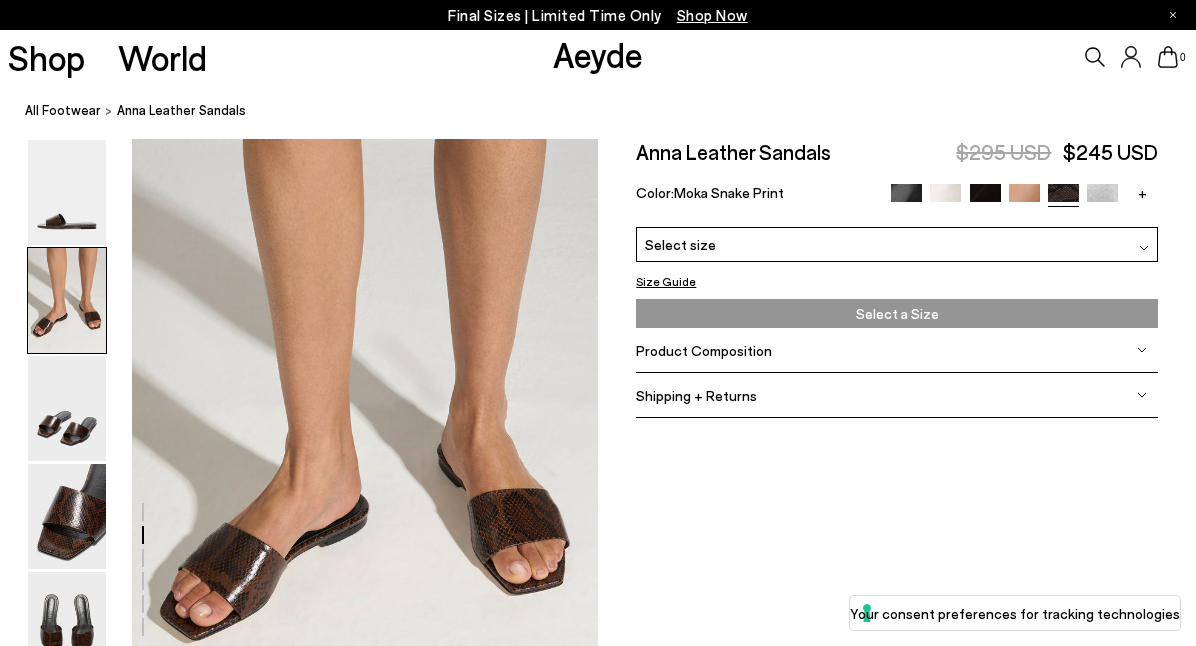 scroll, scrollTop: 810, scrollLeft: 0, axis: vertical 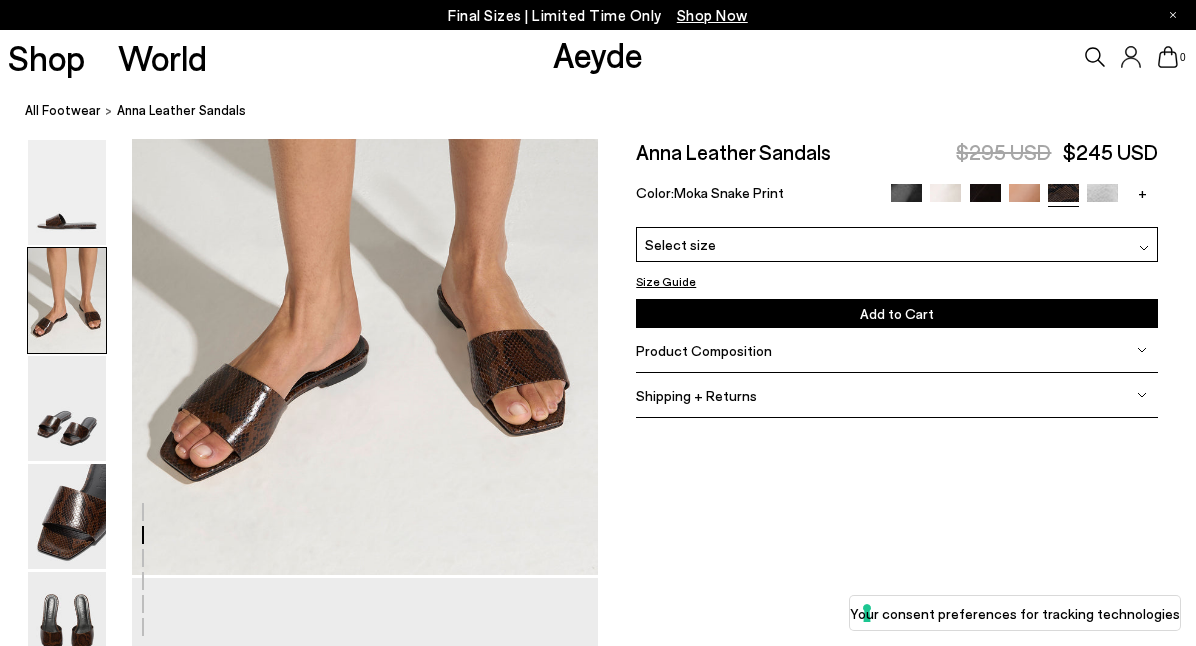 click on "Select size" at bounding box center [896, 244] 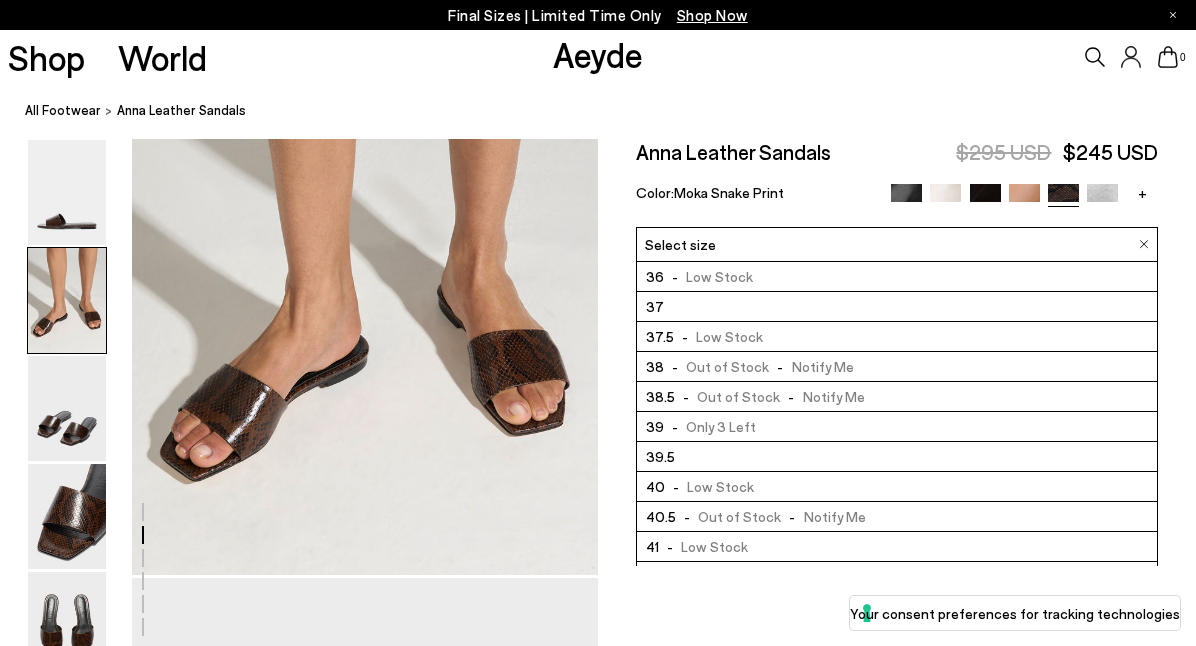 click on "37.5
- Low Stock" at bounding box center (896, 337) 